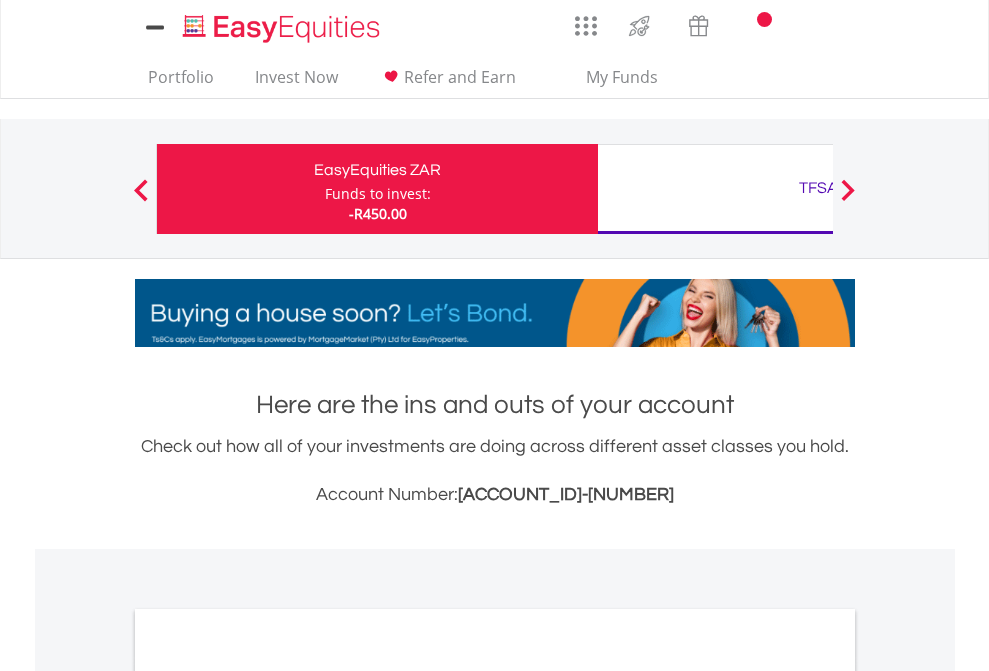 scroll, scrollTop: 0, scrollLeft: 0, axis: both 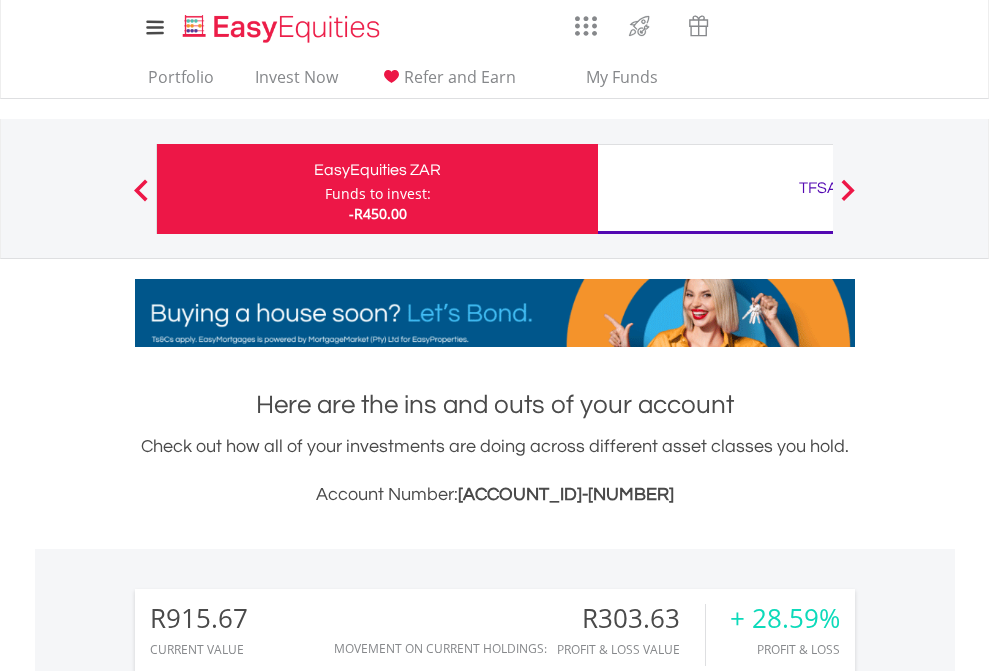 click on "Funds to invest:" at bounding box center (378, 194) 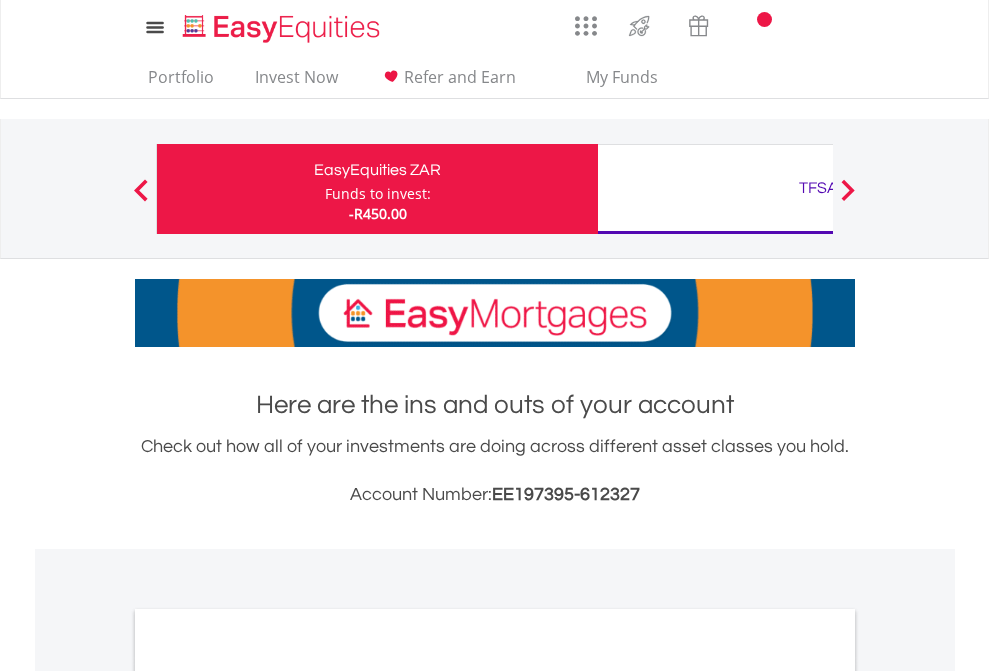 scroll, scrollTop: 0, scrollLeft: 0, axis: both 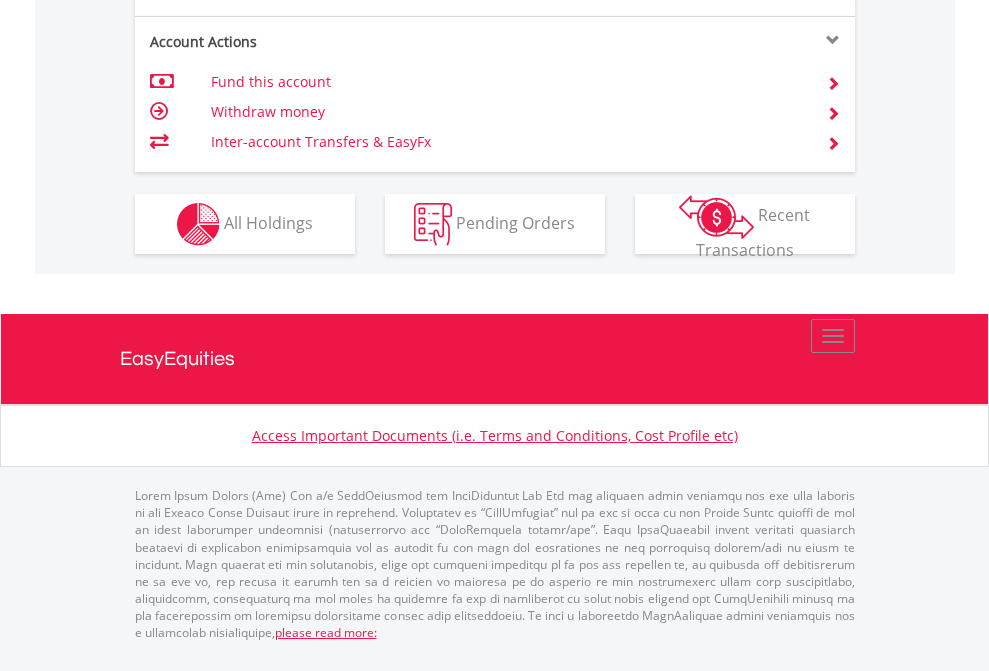 click on "Investment types" at bounding box center (706, -337) 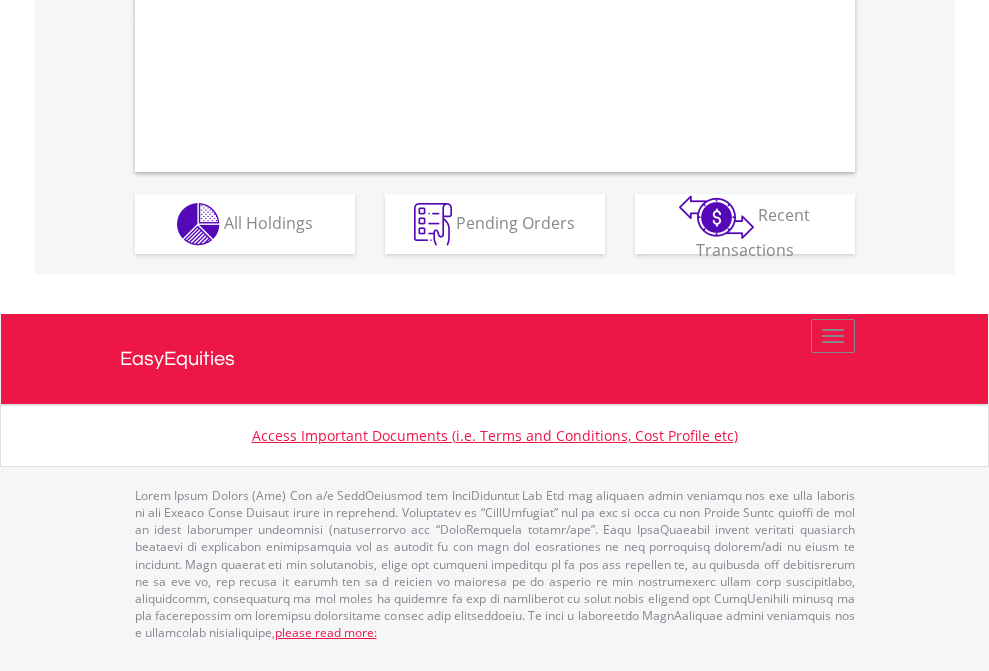 scroll, scrollTop: 1870, scrollLeft: 0, axis: vertical 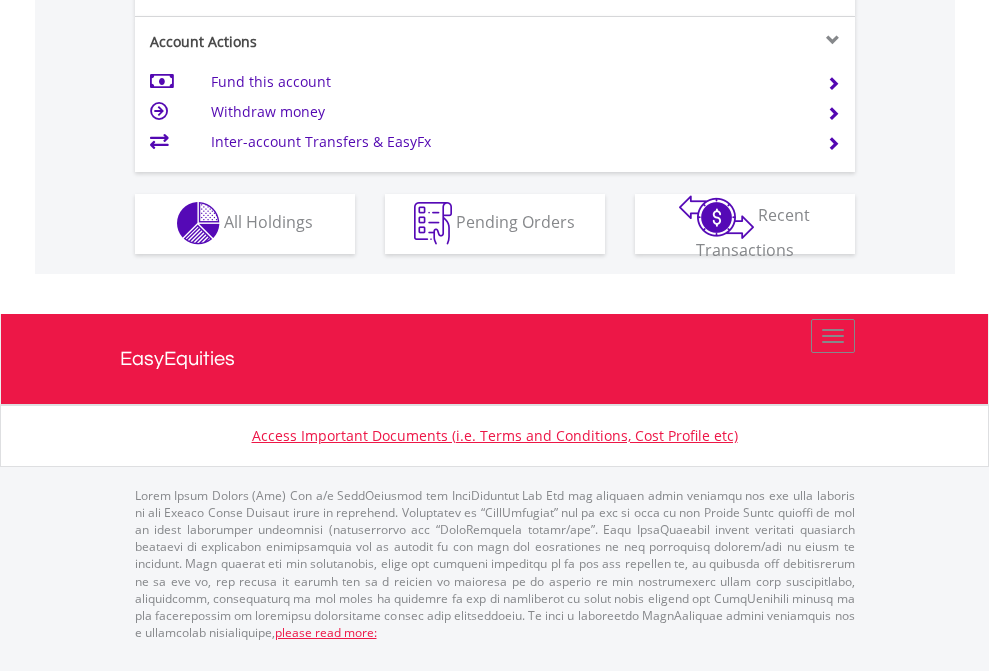 click on "Investment types" at bounding box center (706, -353) 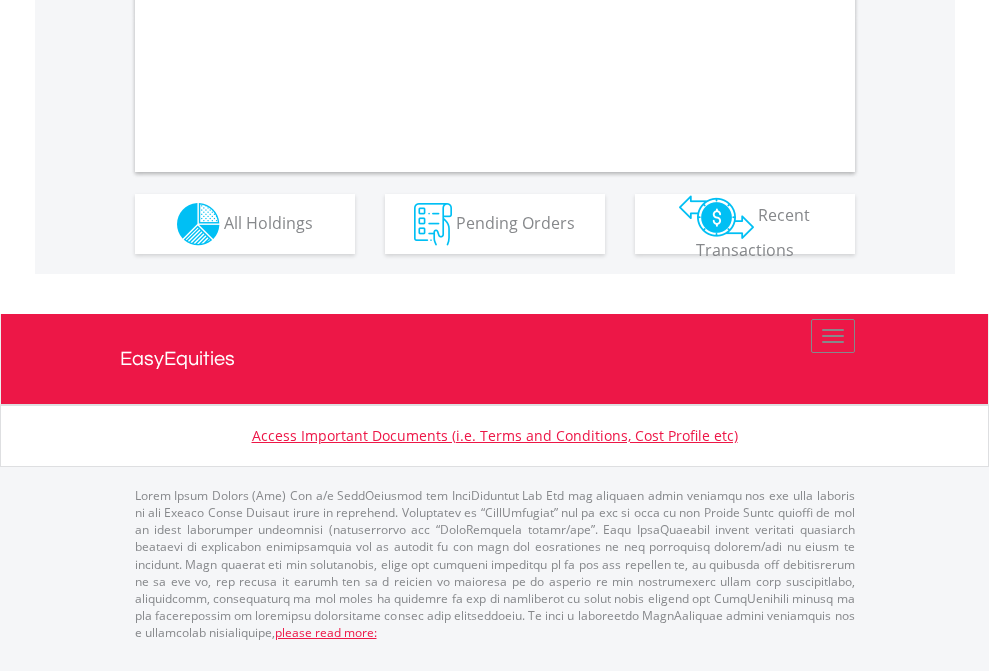 scroll, scrollTop: 1870, scrollLeft: 0, axis: vertical 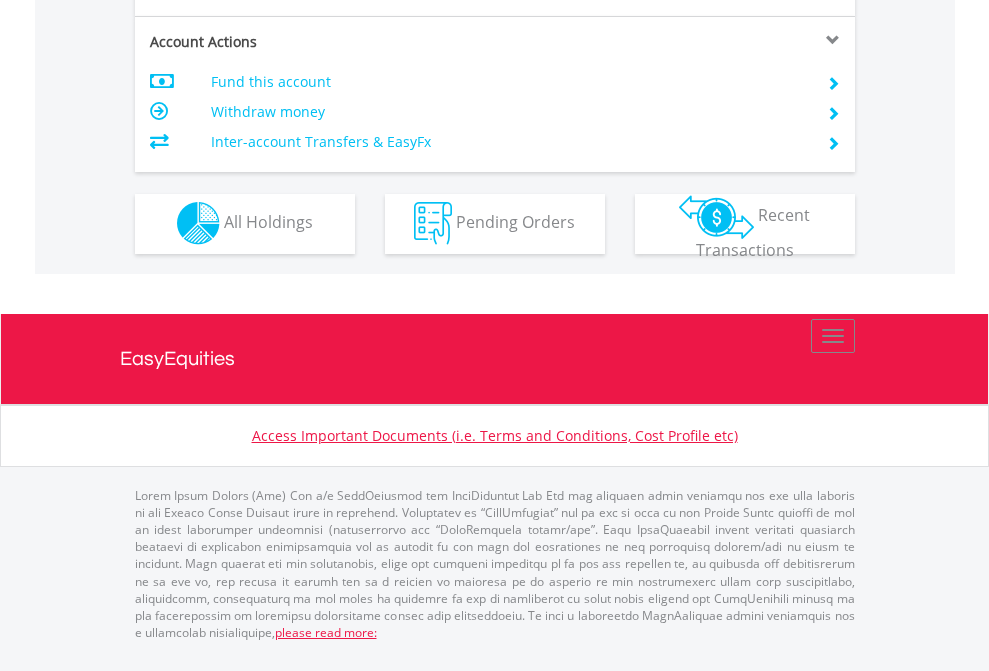 click on "Investment types" at bounding box center (706, -353) 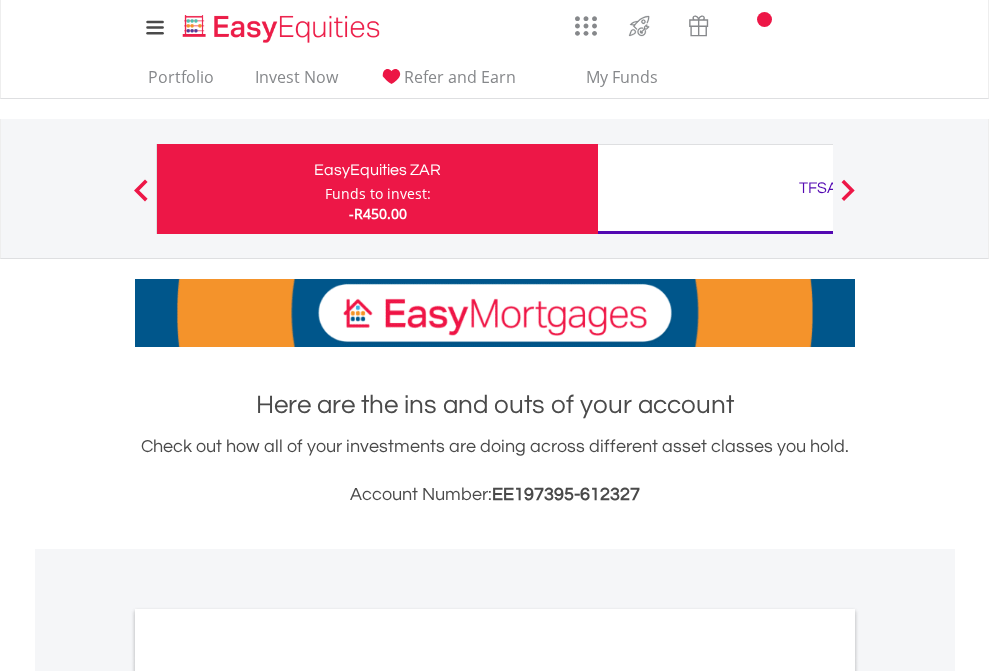 scroll, scrollTop: 1202, scrollLeft: 0, axis: vertical 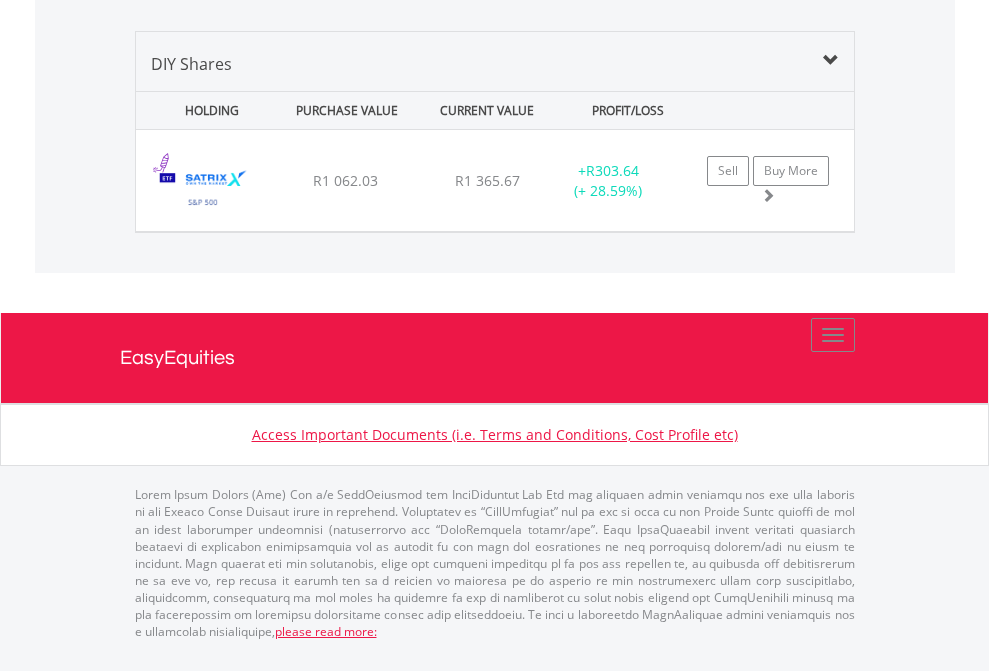 click on "TFSA" at bounding box center (818, -1339) 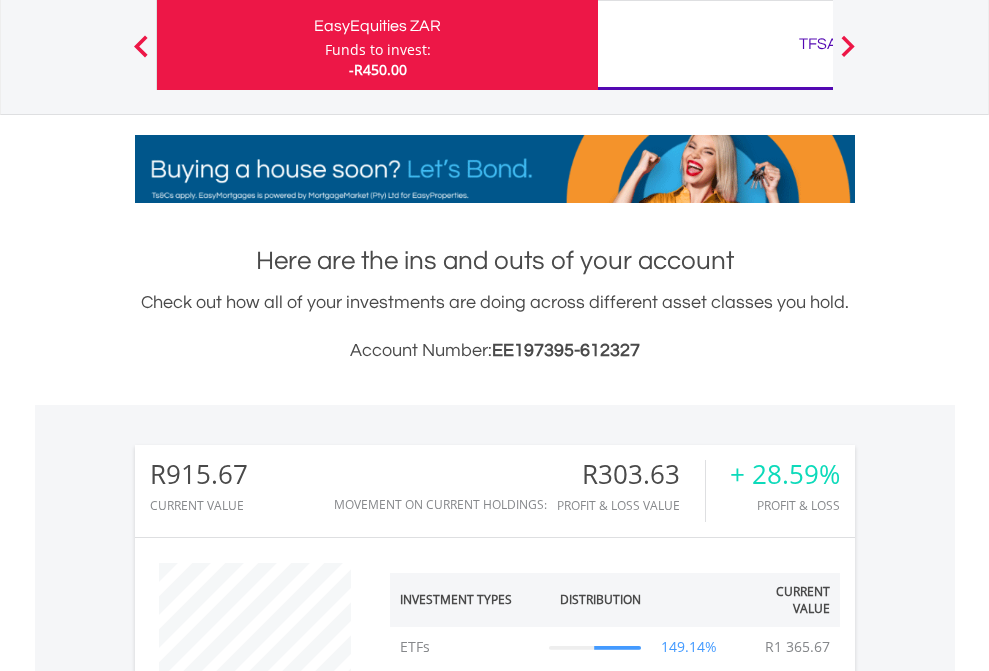 click on "All Holdings" at bounding box center [268, 1322] 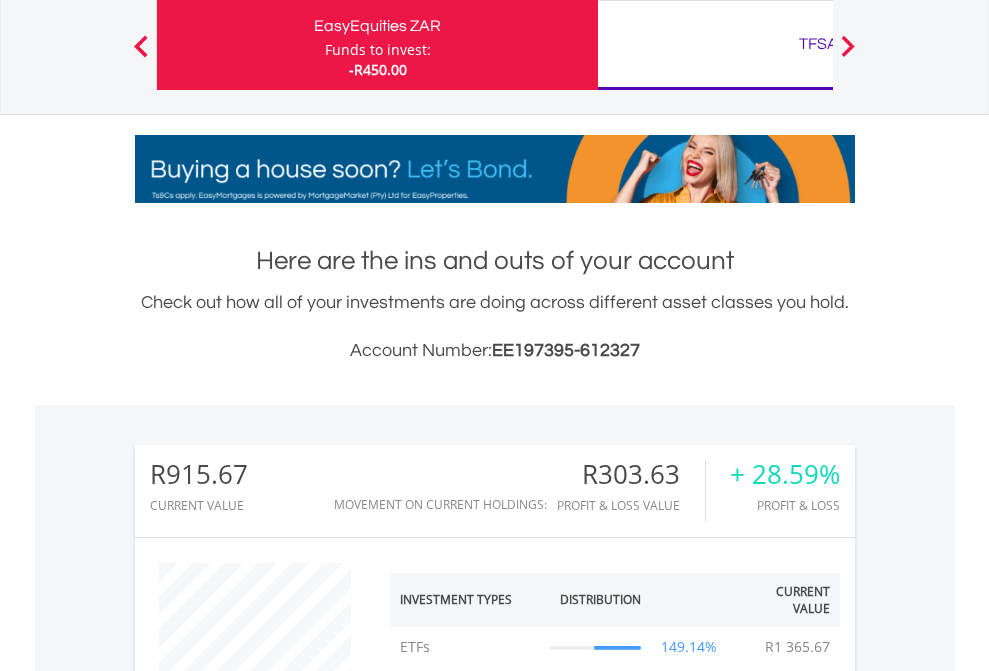 scroll, scrollTop: 1493, scrollLeft: 0, axis: vertical 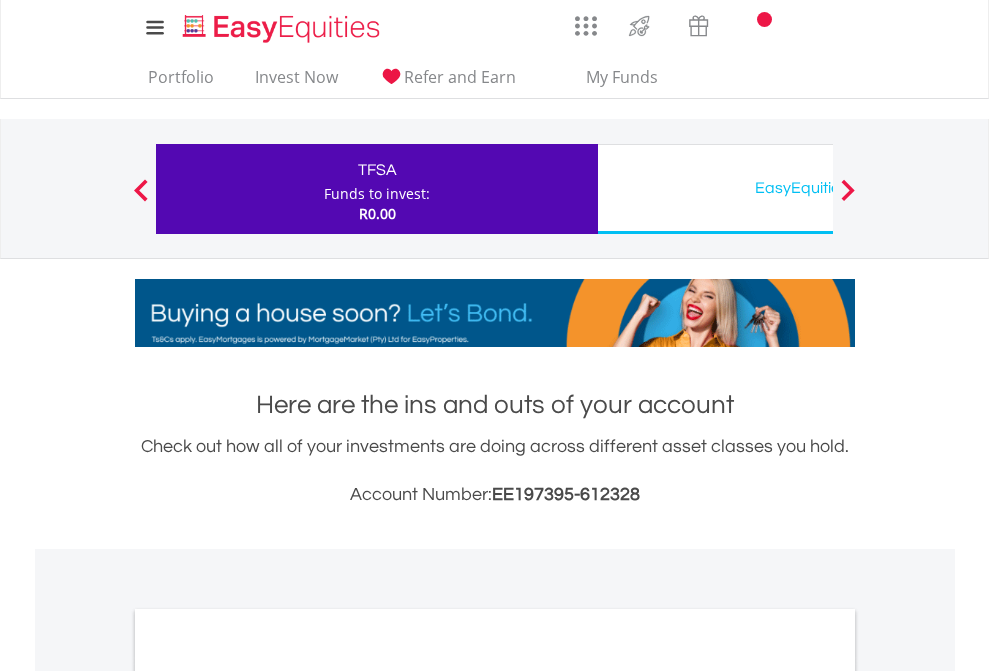 click on "All Holdings" at bounding box center [268, 1096] 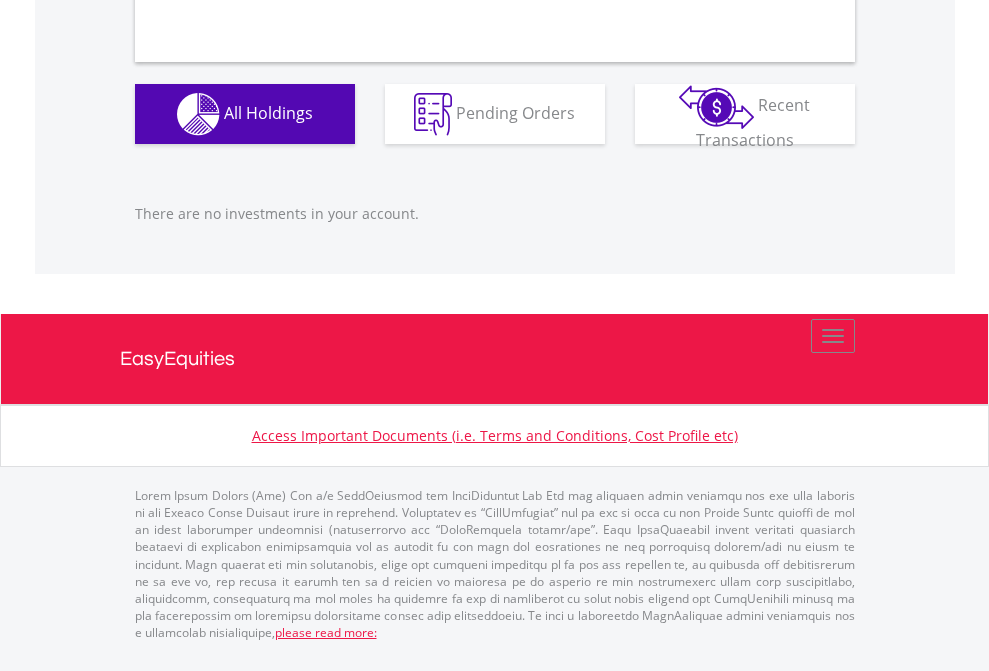 scroll, scrollTop: 1695, scrollLeft: 0, axis: vertical 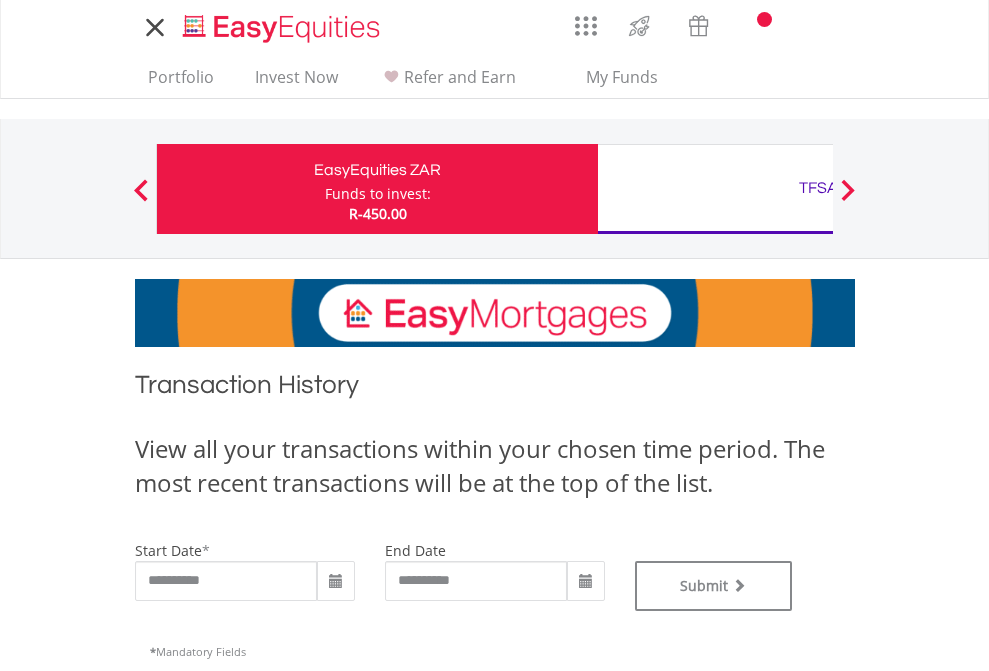 type on "**********" 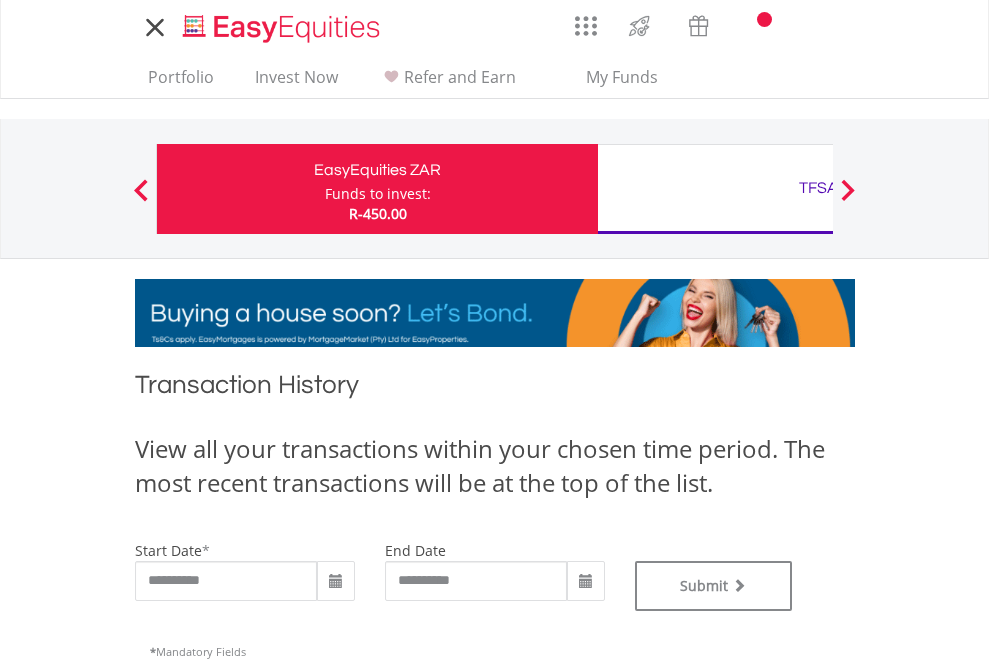 scroll, scrollTop: 0, scrollLeft: 0, axis: both 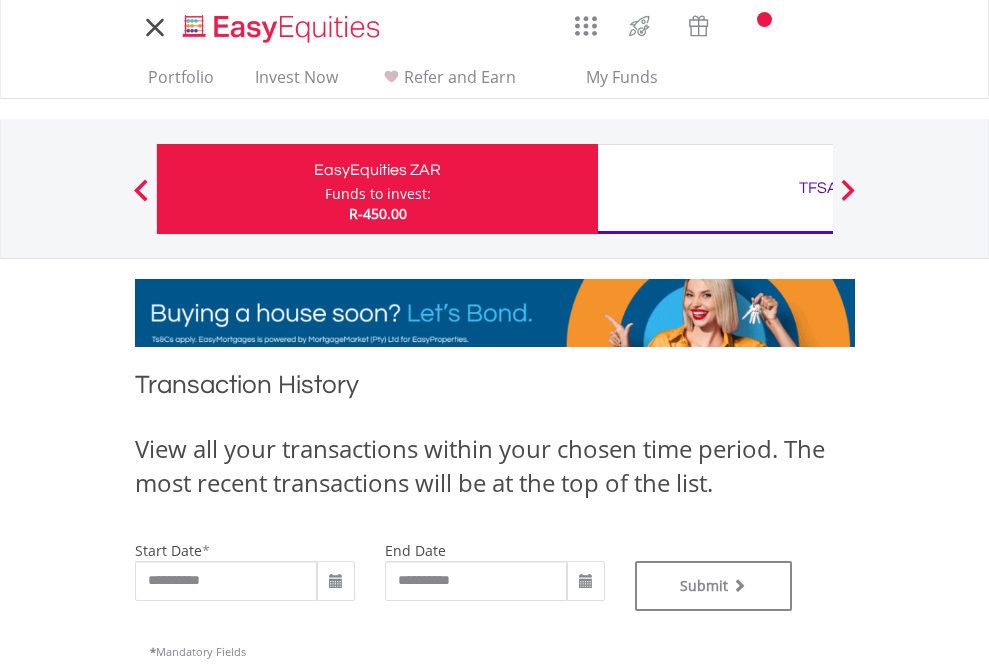 type on "**********" 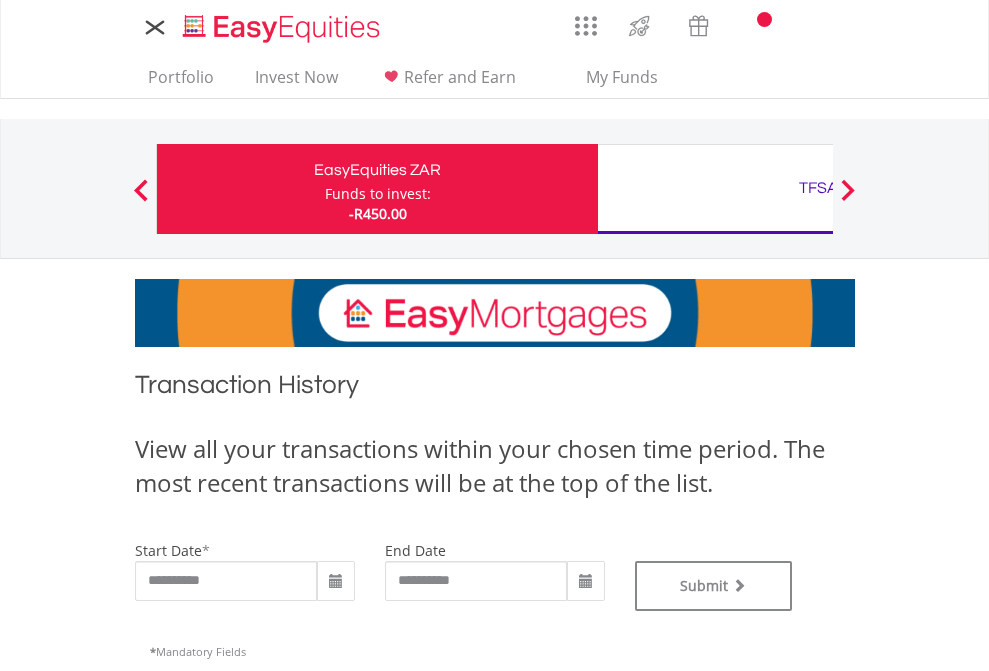 scroll, scrollTop: 0, scrollLeft: 0, axis: both 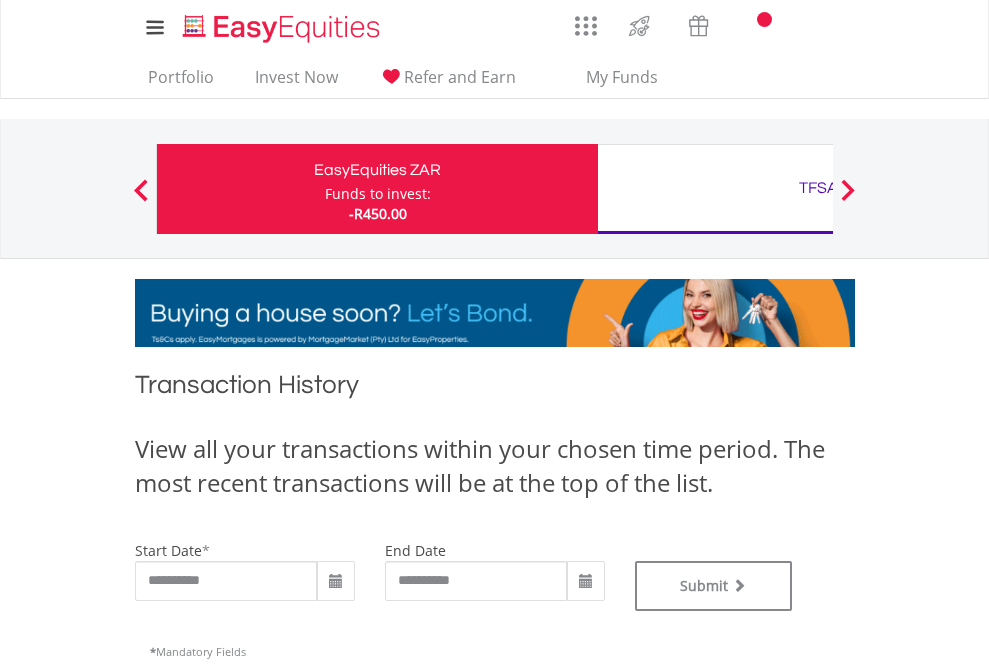 click on "TFSA" at bounding box center [818, 188] 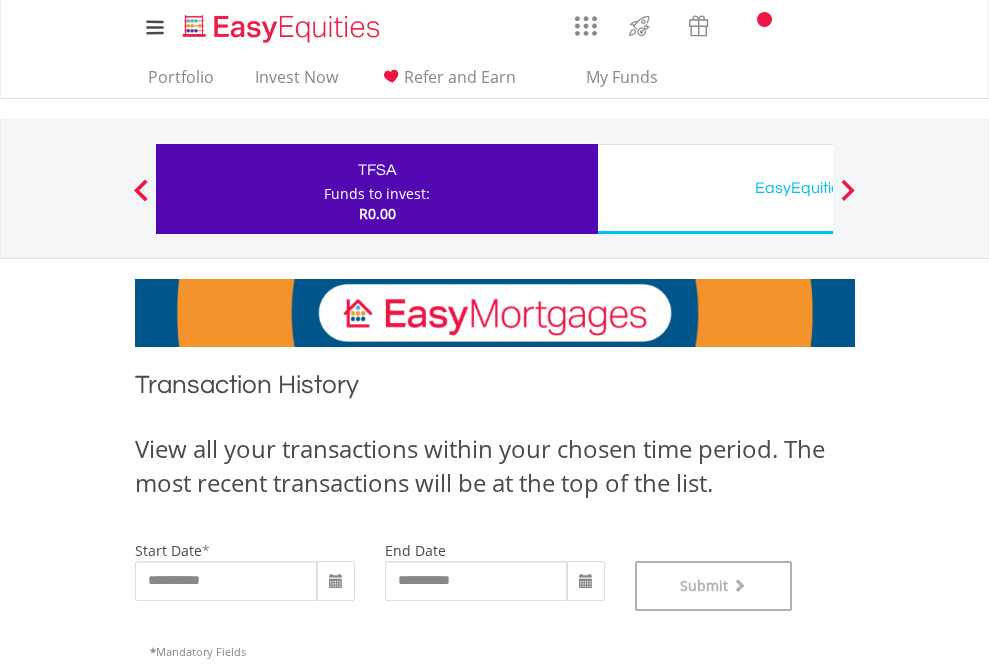 scroll, scrollTop: 811, scrollLeft: 0, axis: vertical 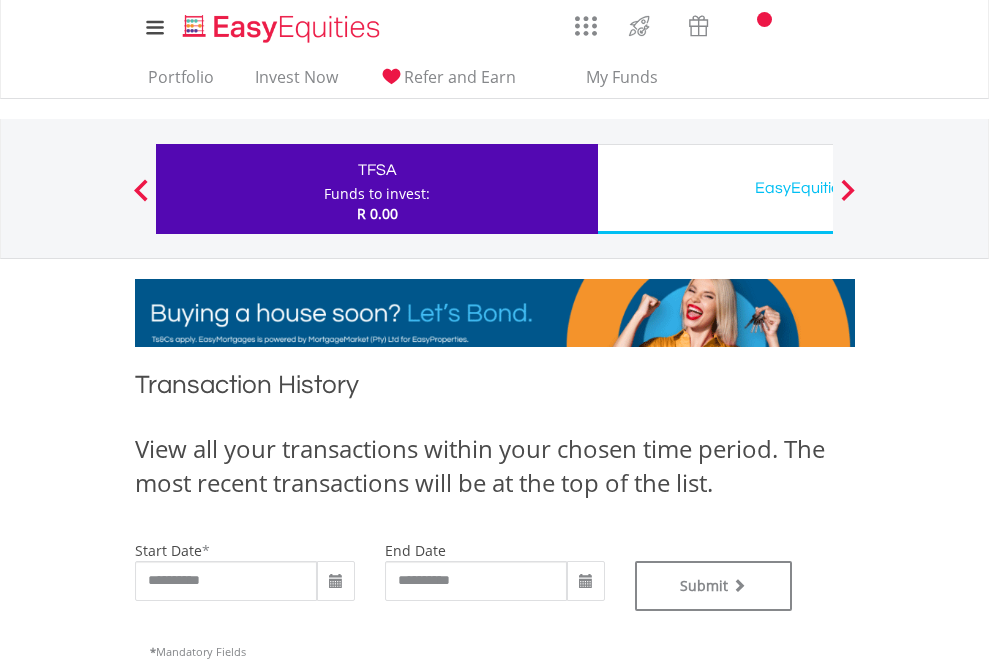 click on "EasyEquities USD" at bounding box center [818, 188] 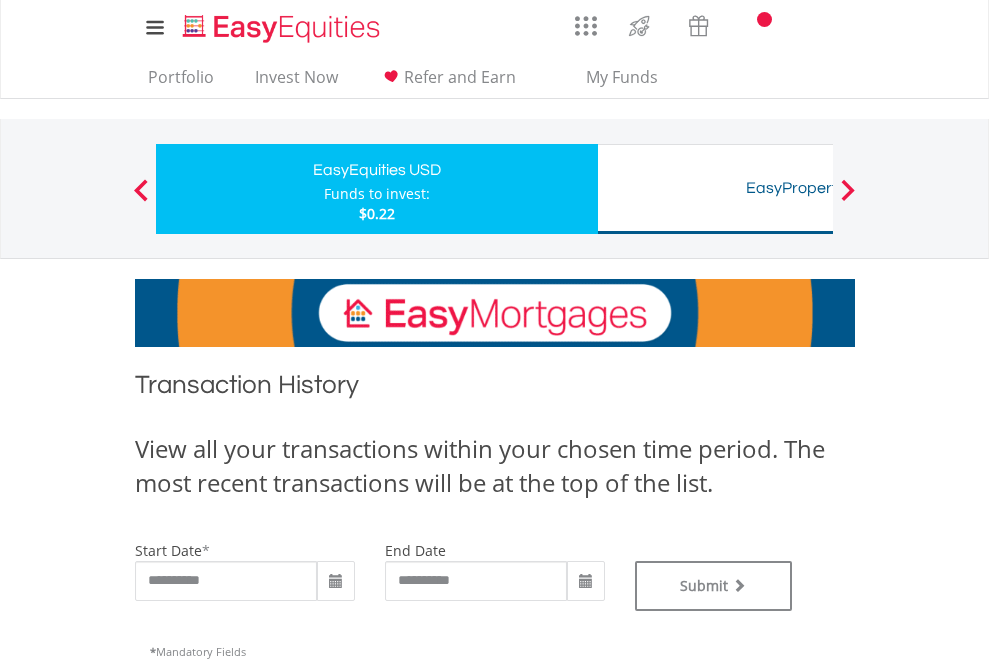 scroll, scrollTop: 0, scrollLeft: 0, axis: both 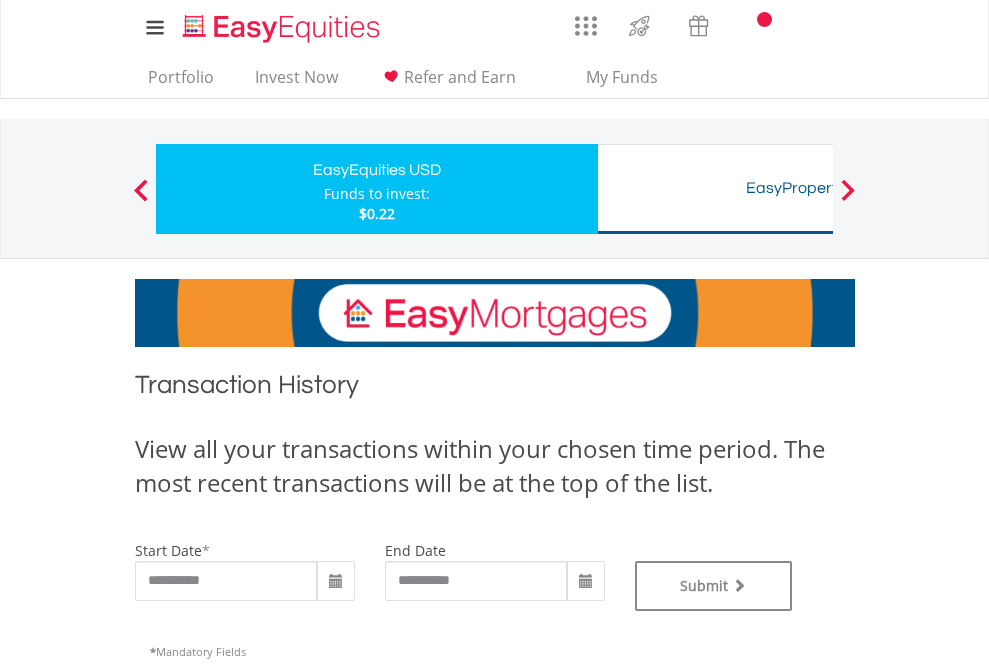 type on "**********" 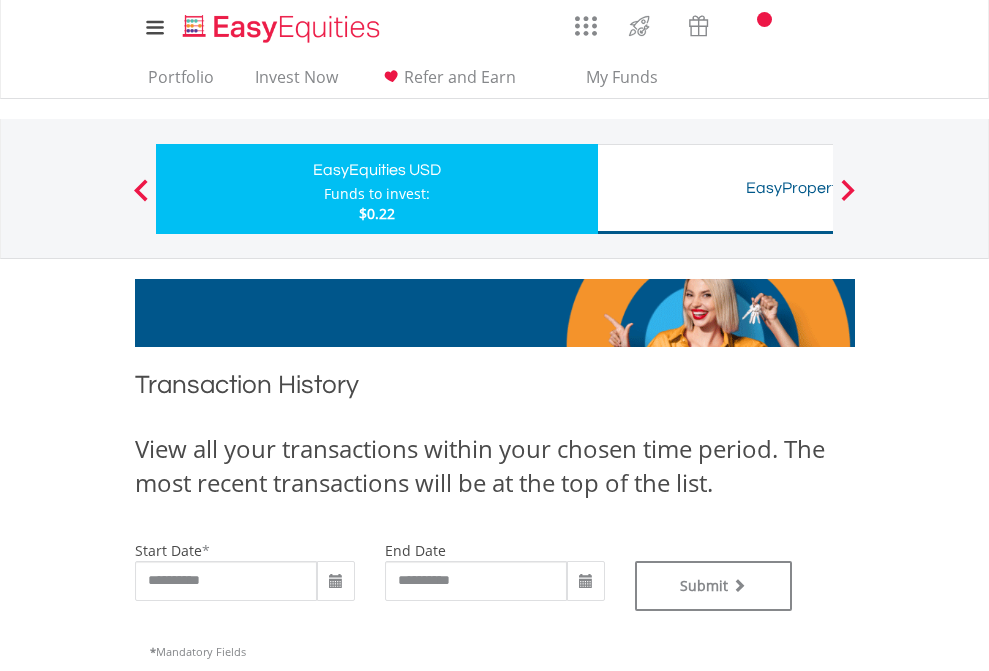 type on "**********" 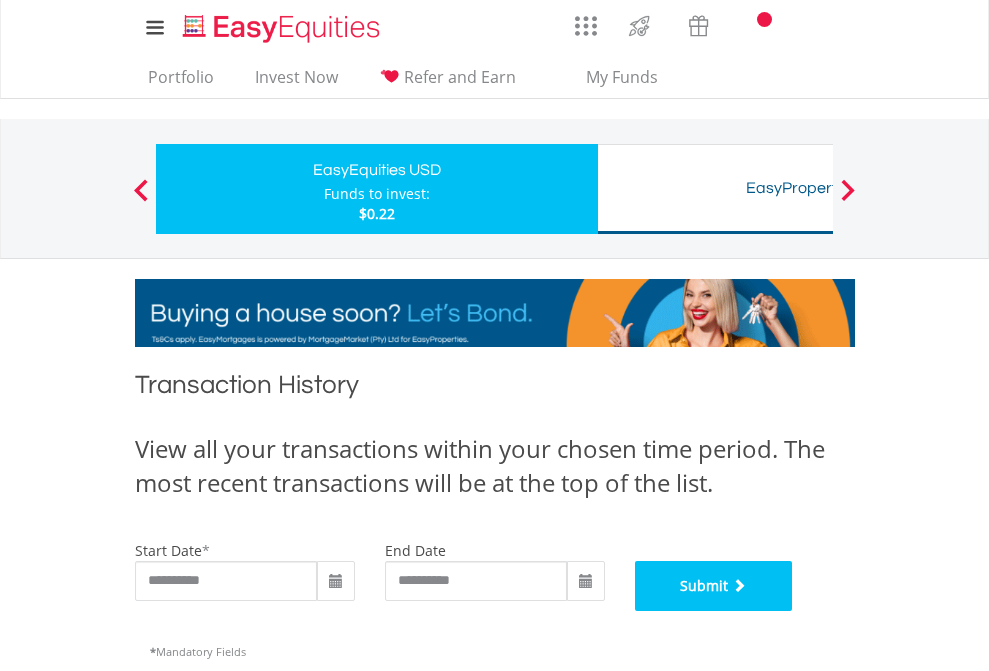 click on "Submit" at bounding box center [714, 586] 